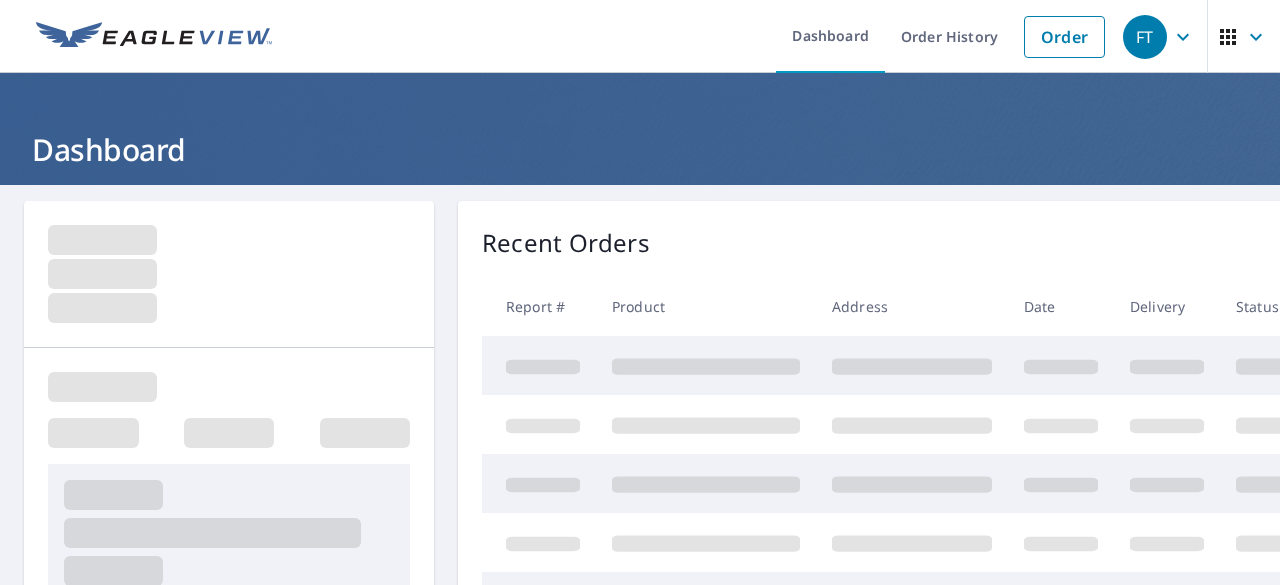 scroll, scrollTop: 0, scrollLeft: 0, axis: both 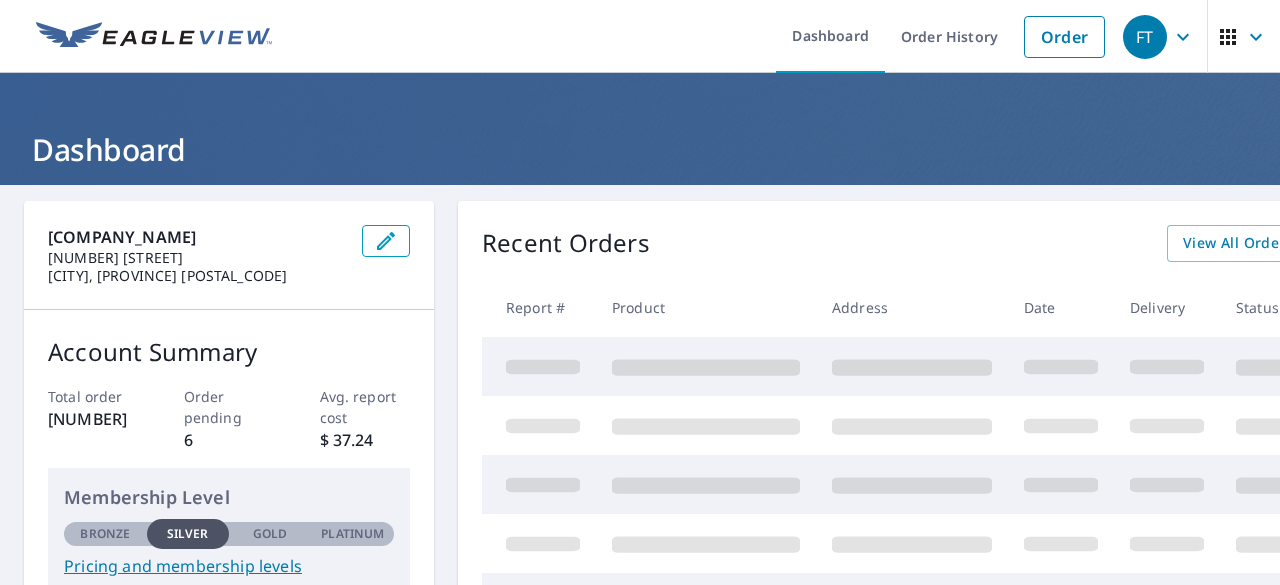 click 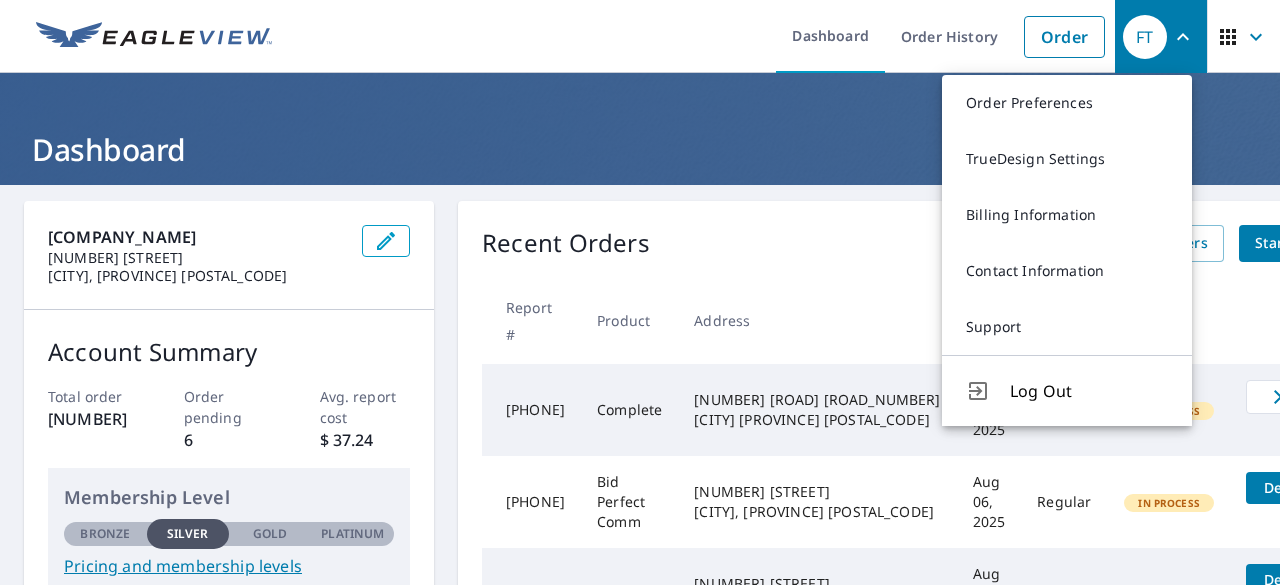drag, startPoint x: 788, startPoint y: 238, endPoint x: 806, endPoint y: 219, distance: 26.172504 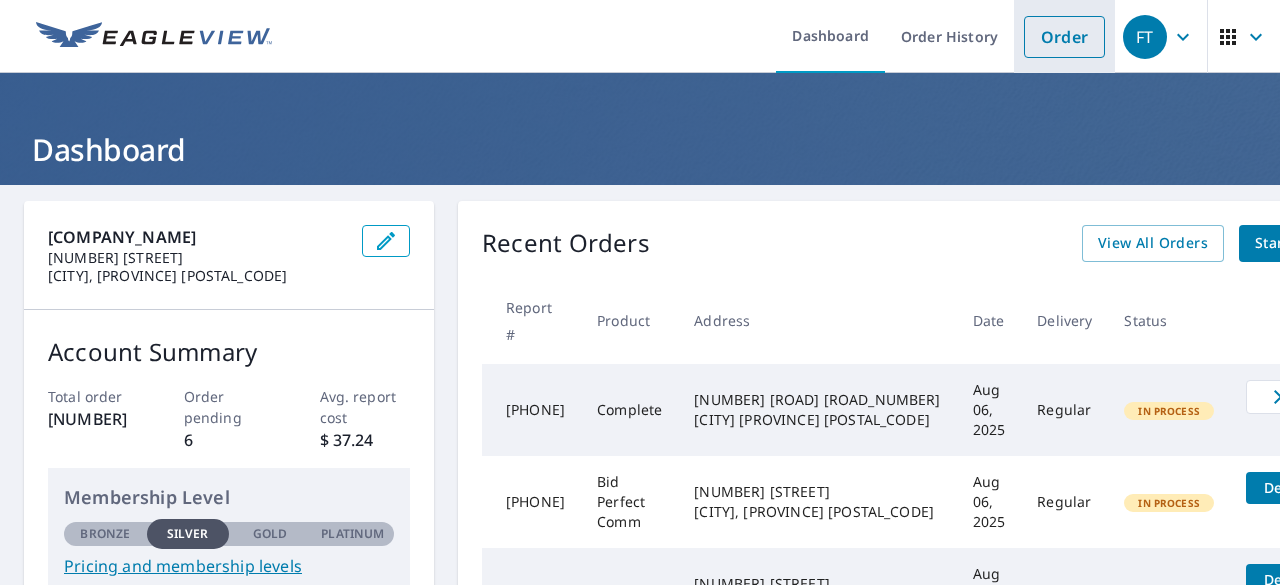 click on "Order" at bounding box center (1064, 37) 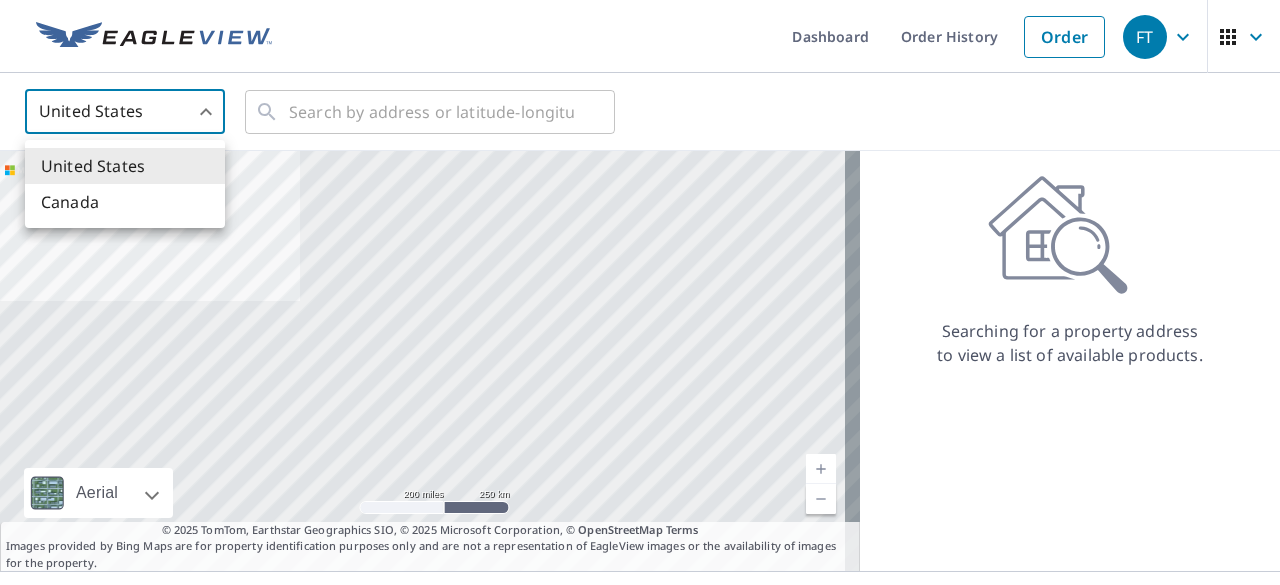 drag, startPoint x: 212, startPoint y: 112, endPoint x: 215, endPoint y: 153, distance: 41.109608 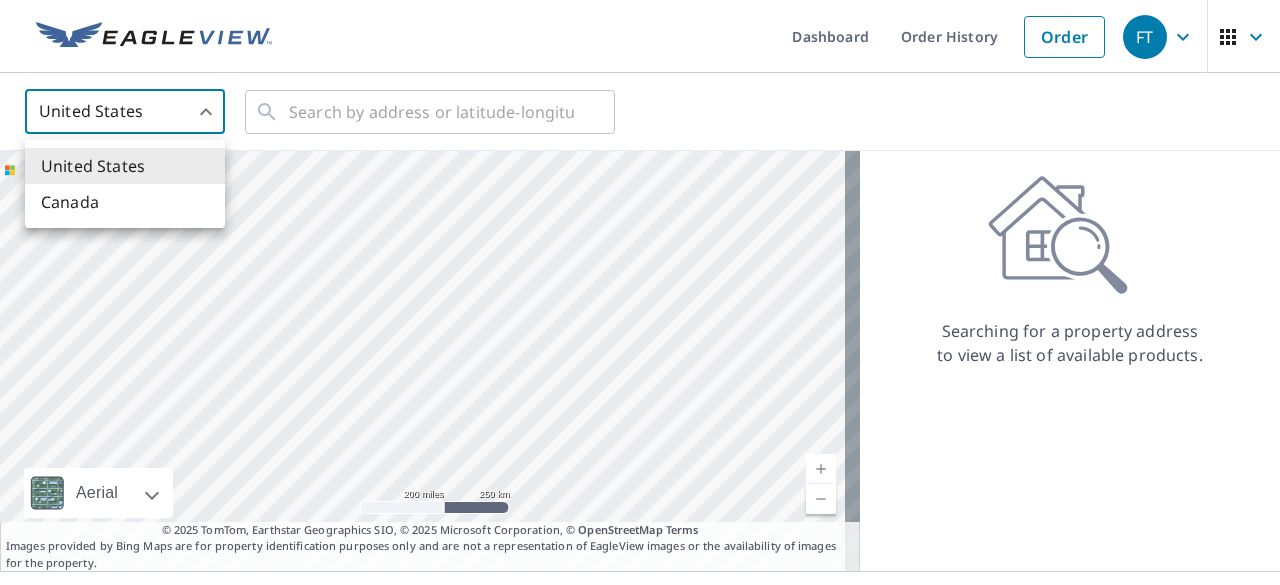 click on "Canada" at bounding box center (125, 202) 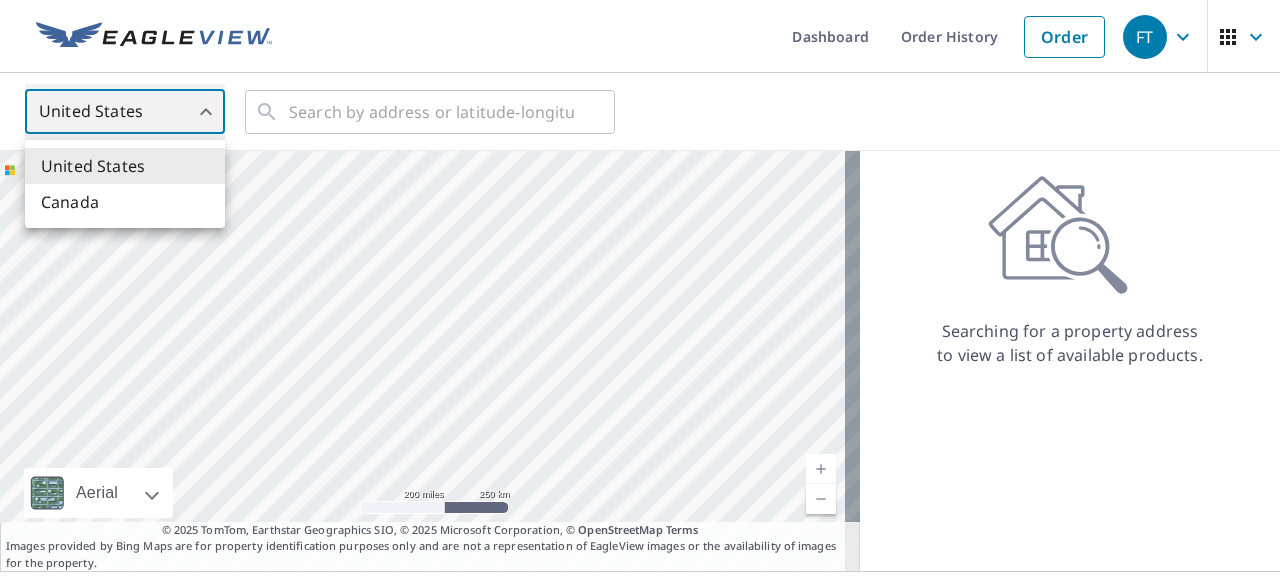 type on "CA" 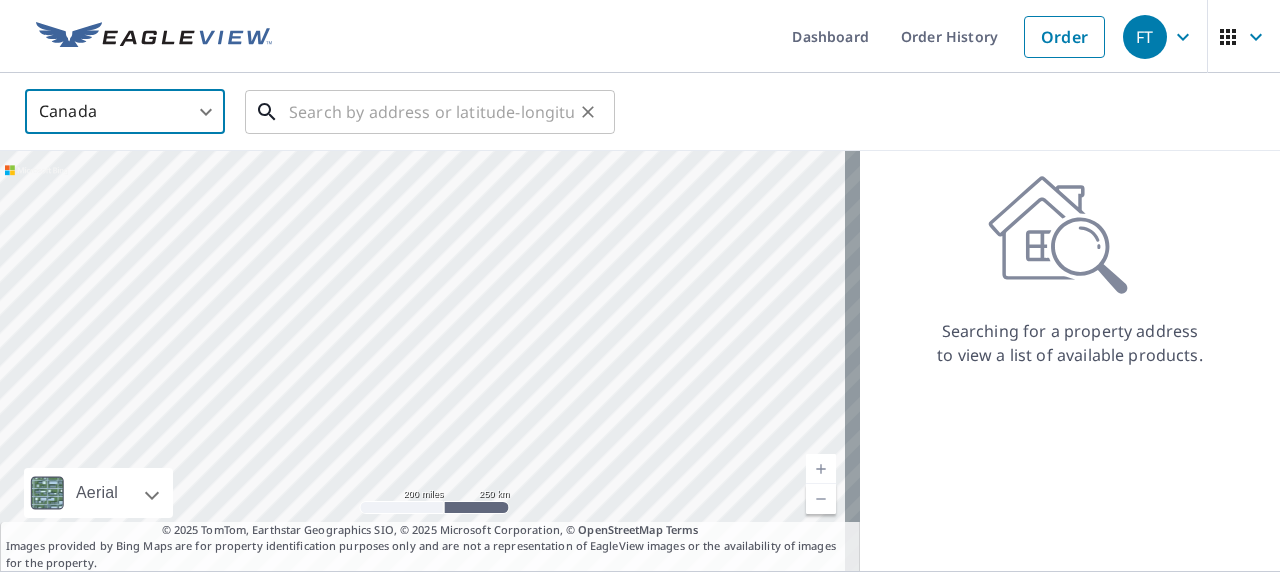 click at bounding box center [431, 112] 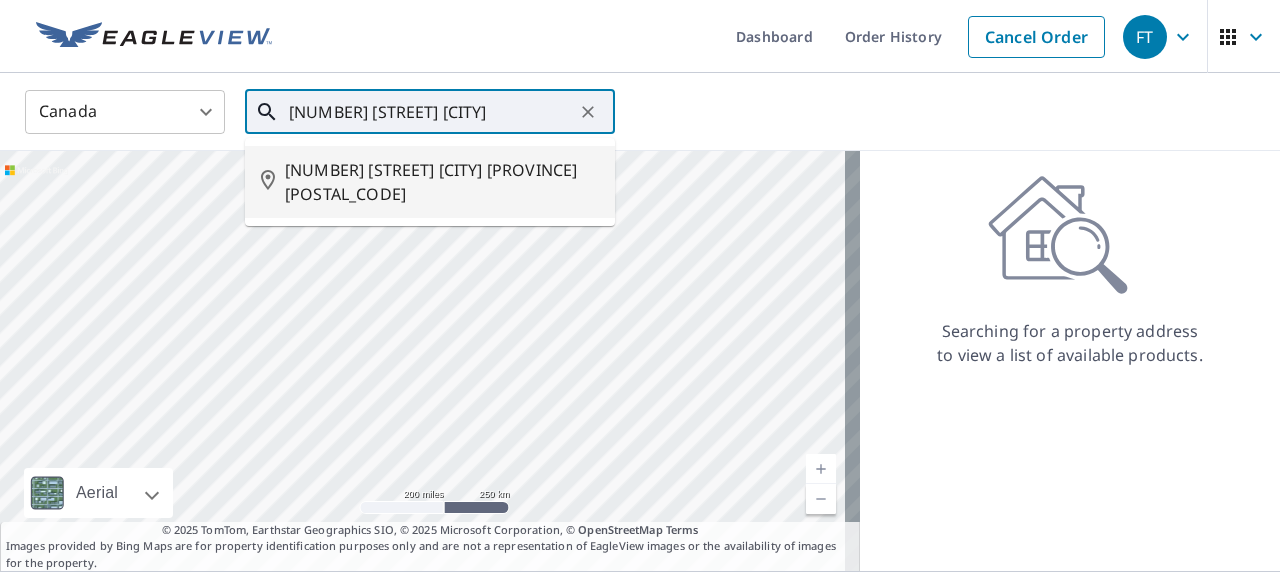 click on "[NUMBER] [STREET] [CITY] [PROVINCE] [POSTAL_CODE]" at bounding box center [442, 182] 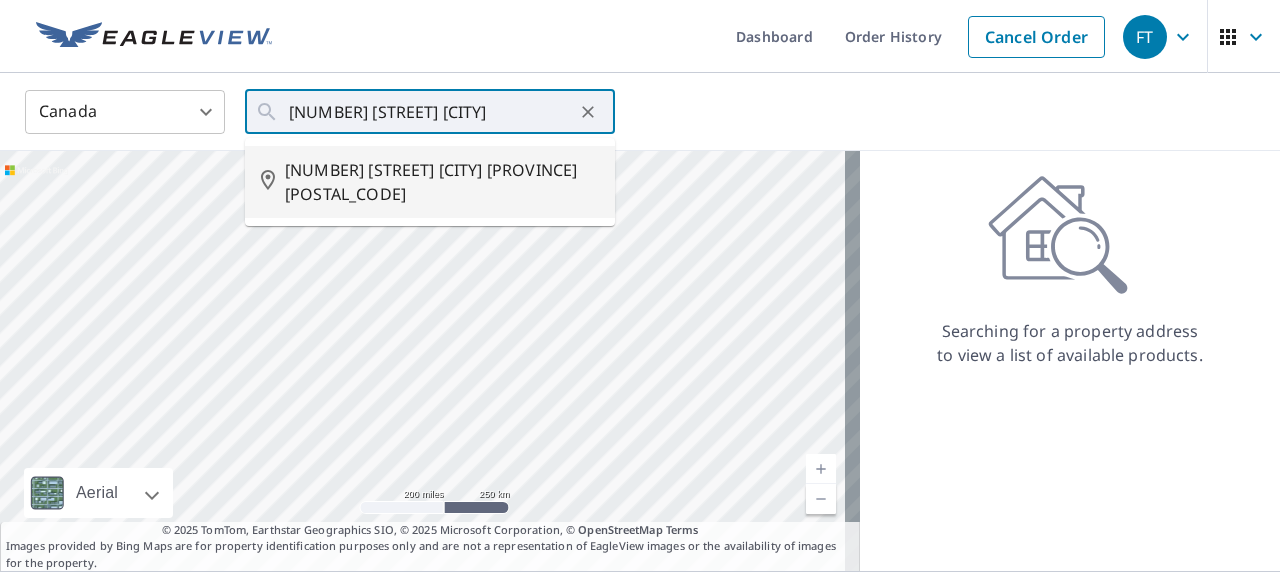 type on "[NUMBER] [STREET] [CITY] [PROVINCE] [POSTAL_CODE]" 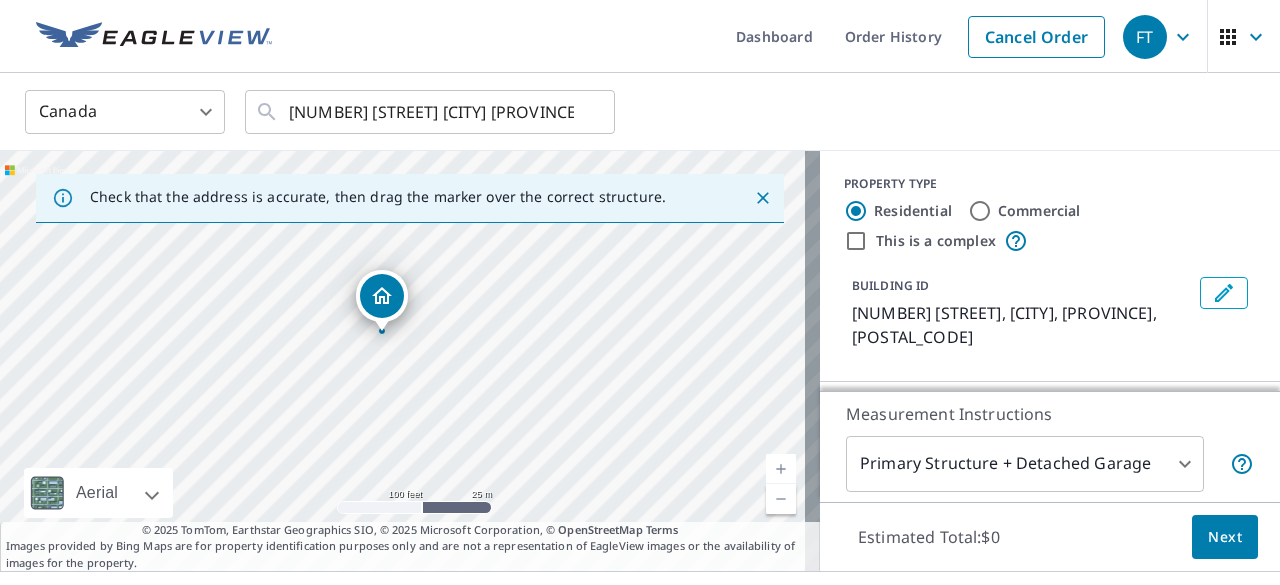 drag, startPoint x: 388, startPoint y: 322, endPoint x: 377, endPoint y: 304, distance: 21.095022 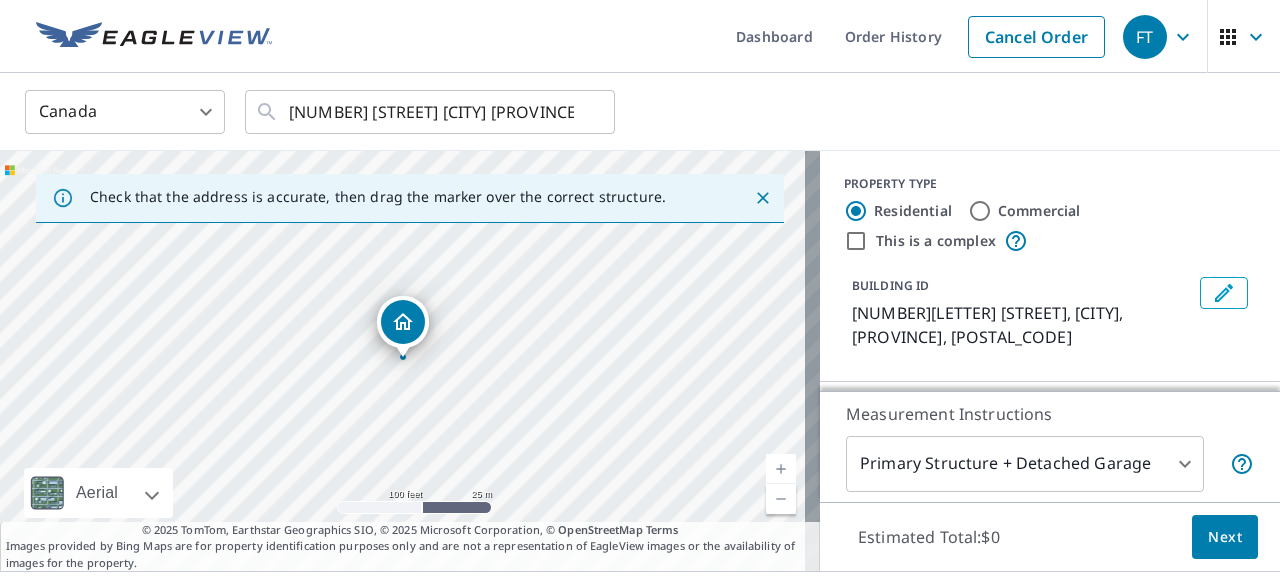 scroll, scrollTop: 36, scrollLeft: 0, axis: vertical 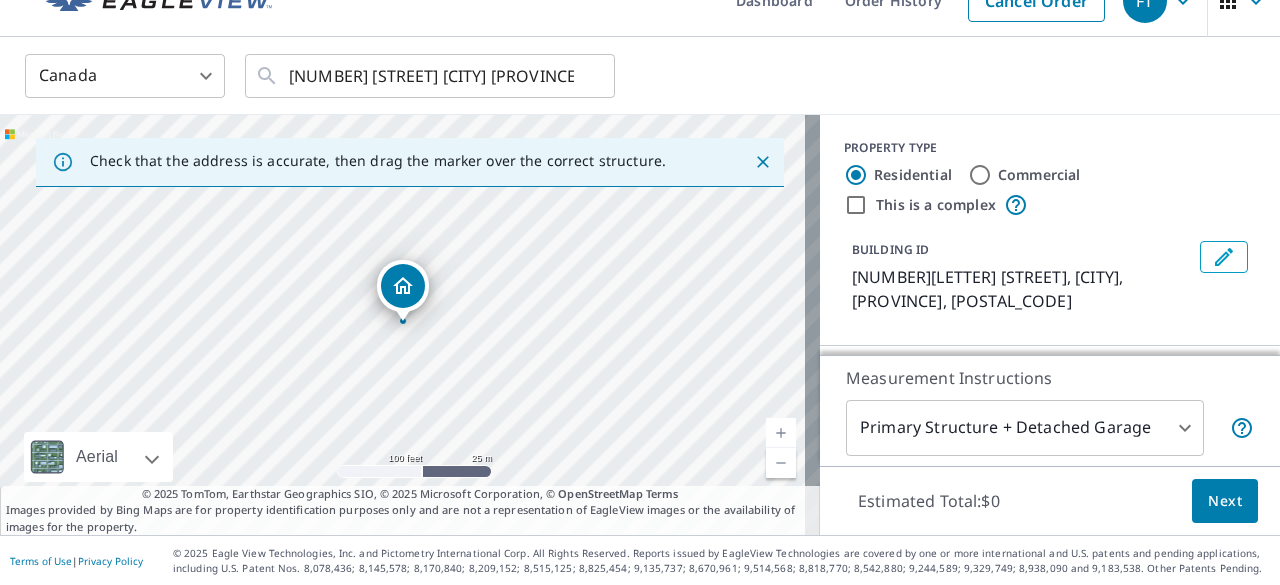 click on "Measurement Instructions" at bounding box center [1050, 378] 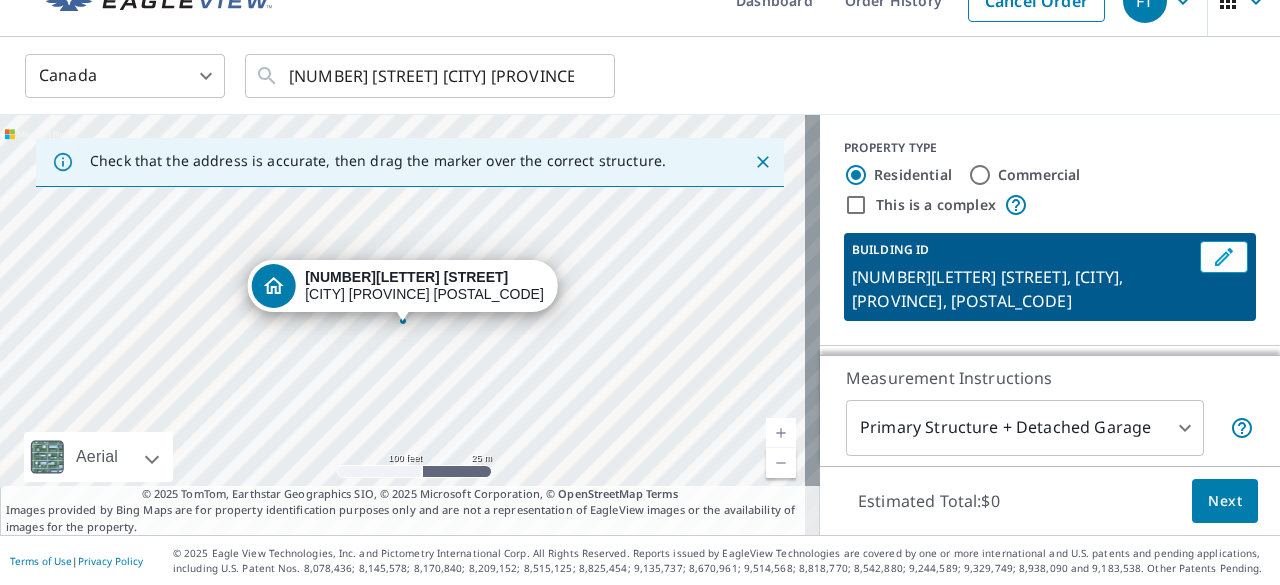 click on "[BUILDING_ID]" at bounding box center [1050, 230] 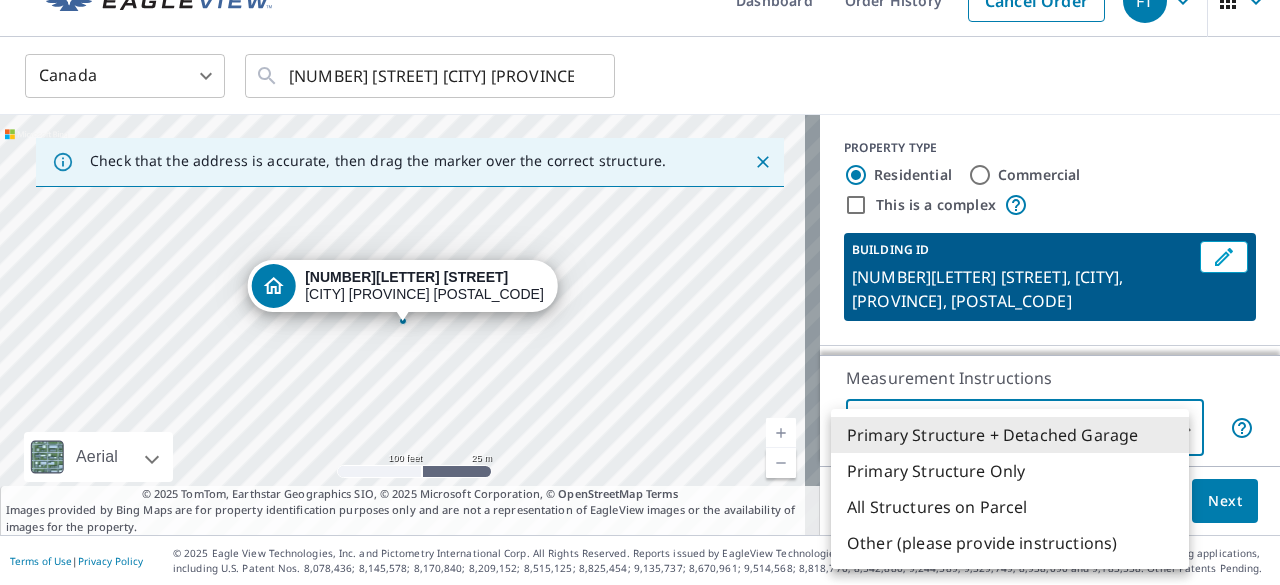 click on "Primary Structure + Detached Garage" at bounding box center (1010, 435) 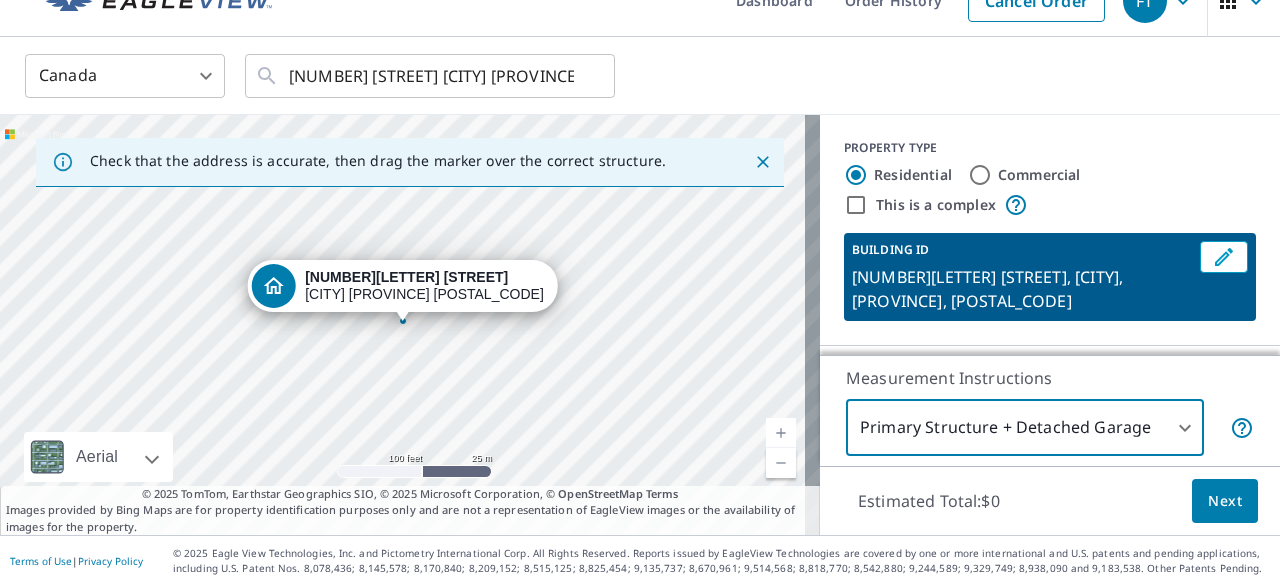 click on "[COUNTRY] [NUMBER] [STREET] [CITY] [PROVINCE] [POSTAL_CODE]" at bounding box center [633, 75] 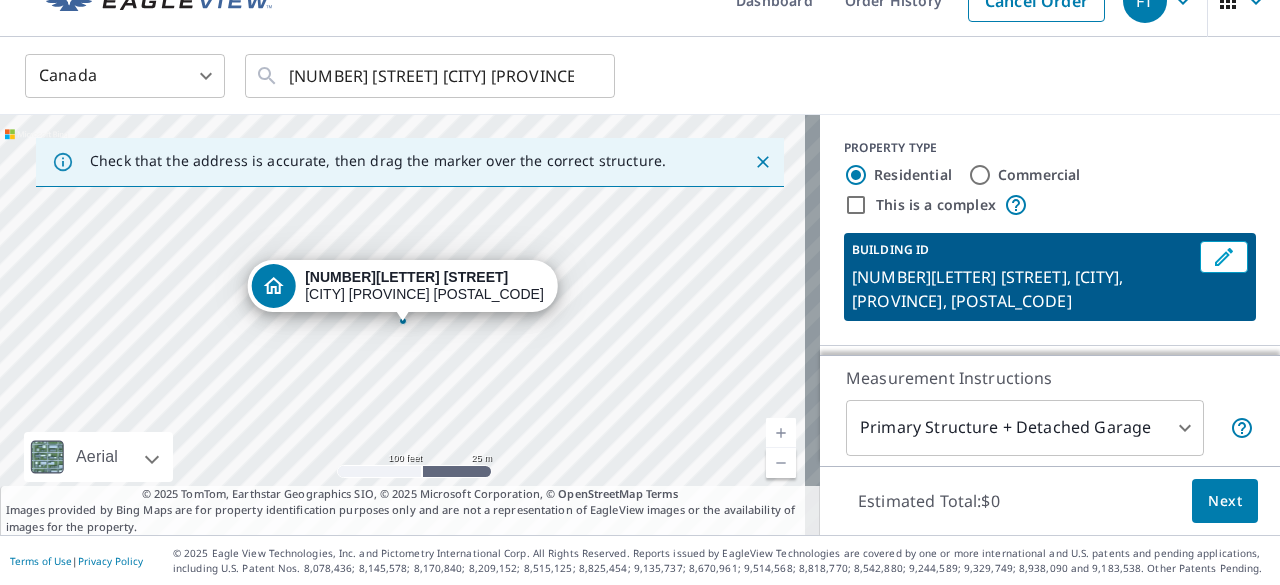 click on "[COUNTRY] [NUMBER] [STREET] [CITY] [PROVINCE] [POSTAL_CODE]" at bounding box center (633, 75) 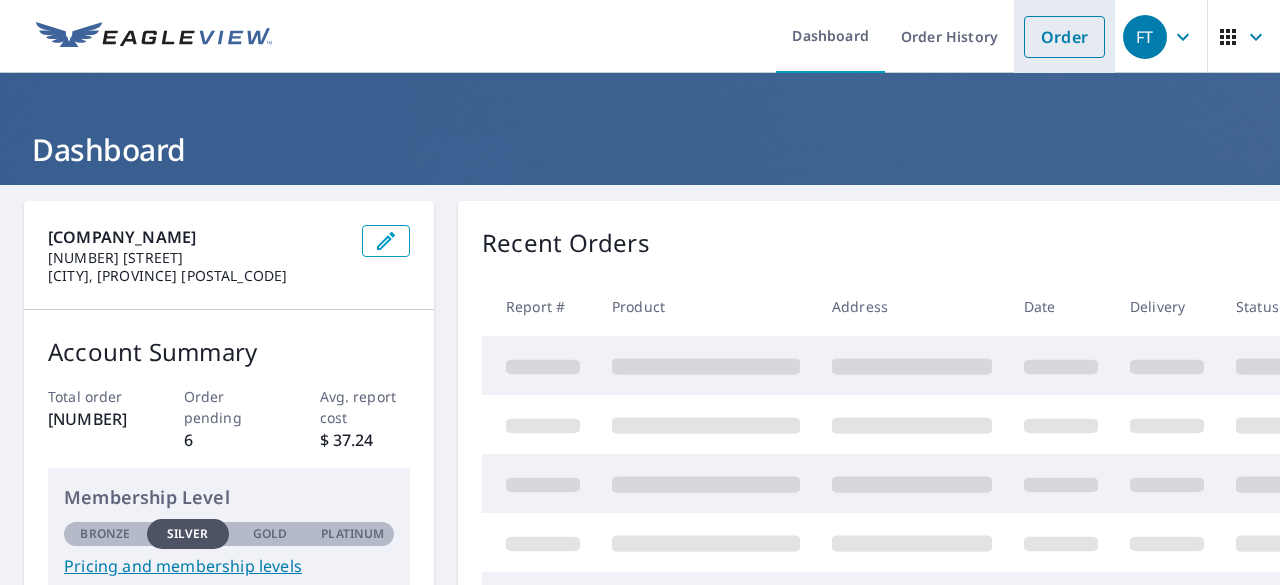 click on "Order" at bounding box center (1064, 37) 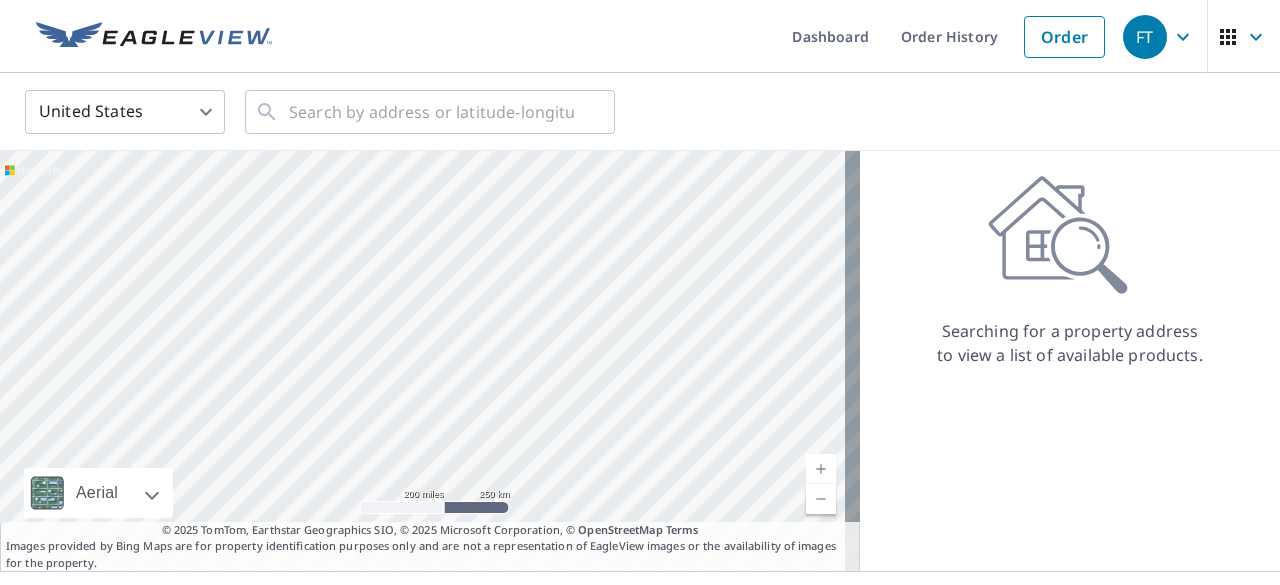 click on "[COUNTRY]" at bounding box center (640, 292) 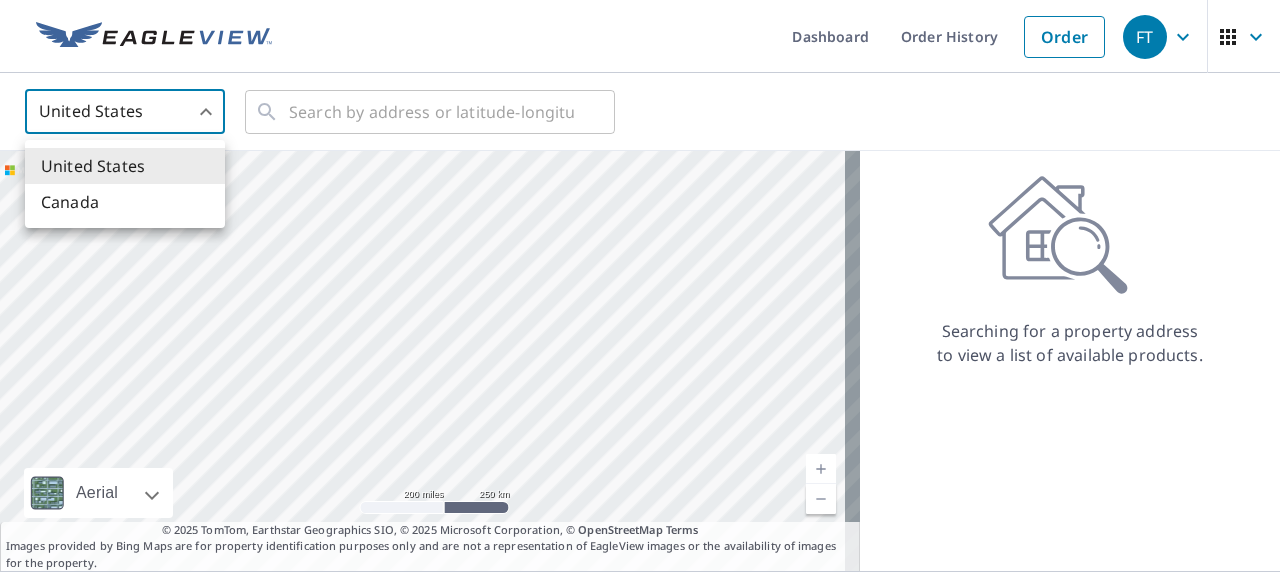 click on "Canada" at bounding box center (125, 202) 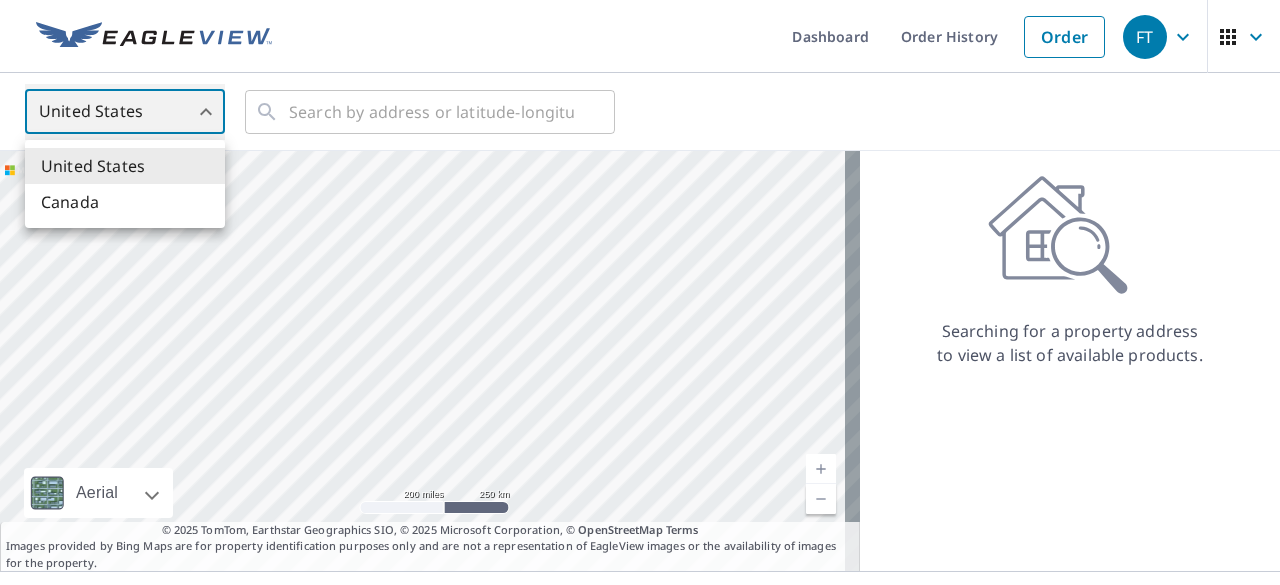 type on "CA" 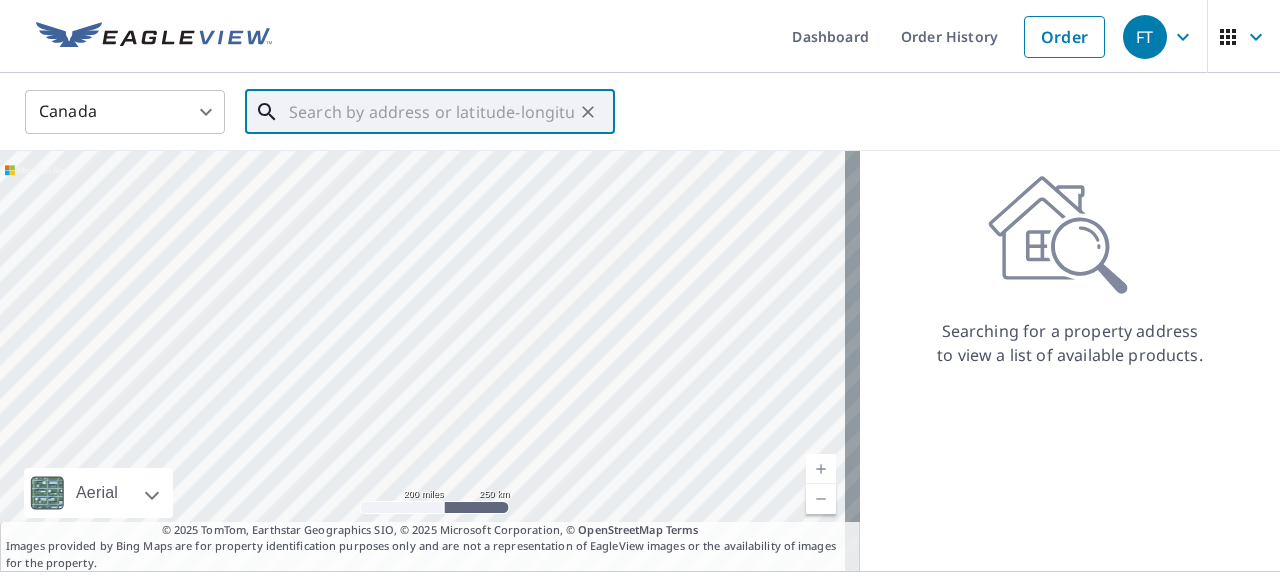 click at bounding box center [431, 112] 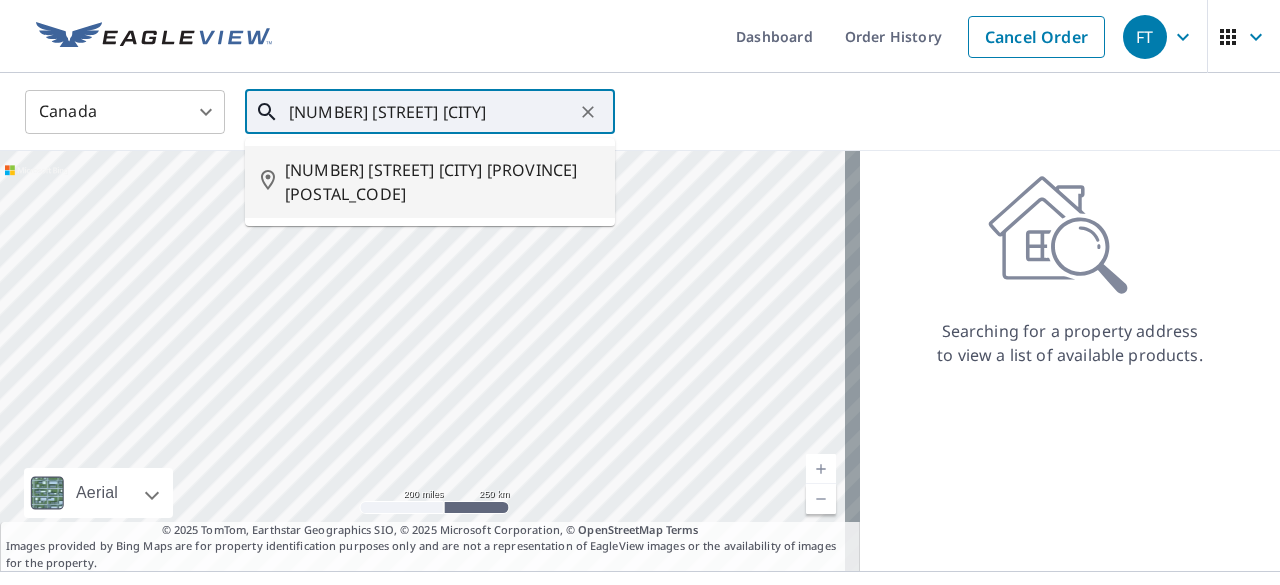 click on "[NUMBER] [STREET] [CITY] [PROVINCE] [POSTAL_CODE]" at bounding box center [442, 182] 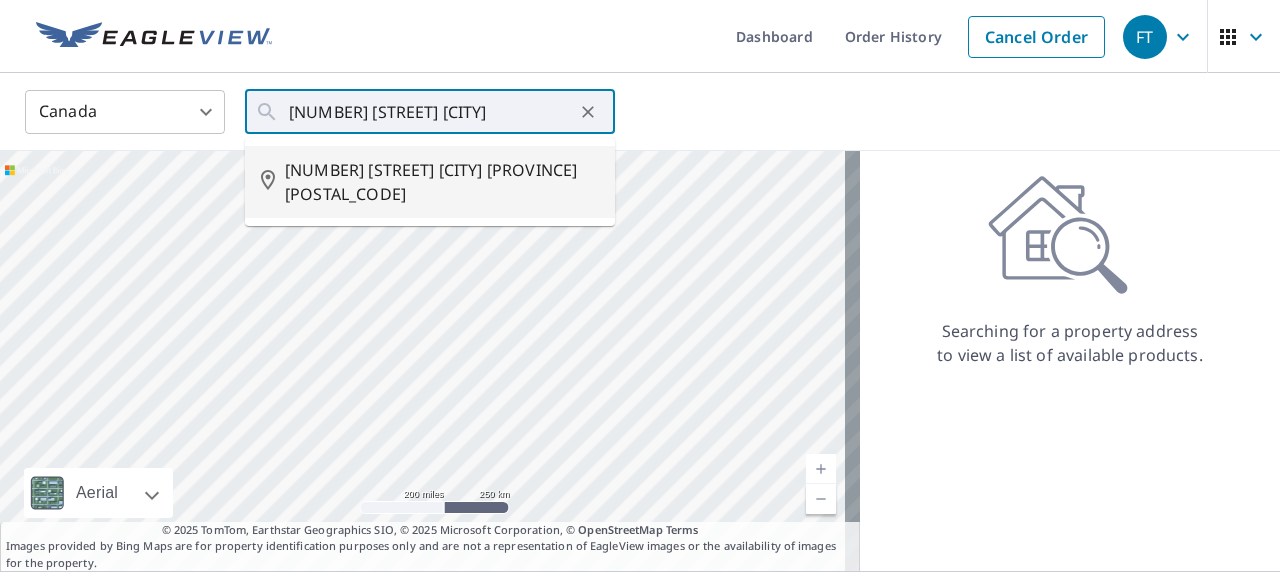 type on "[NUMBER] [STREET] [CITY] [PROVINCE] [POSTAL_CODE]" 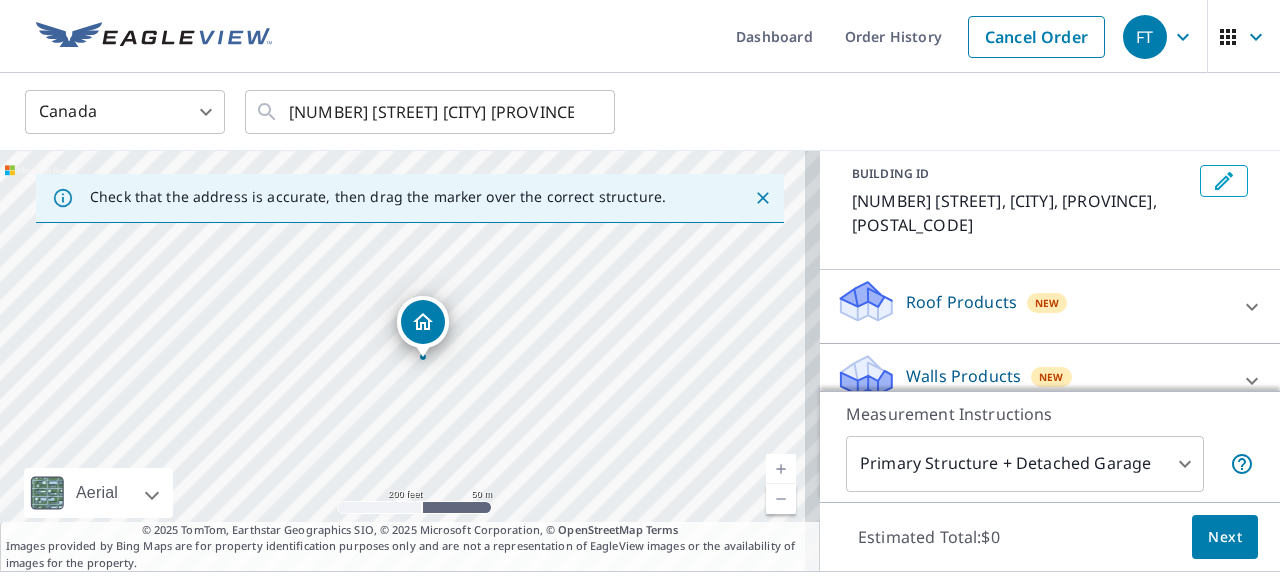 scroll, scrollTop: 114, scrollLeft: 0, axis: vertical 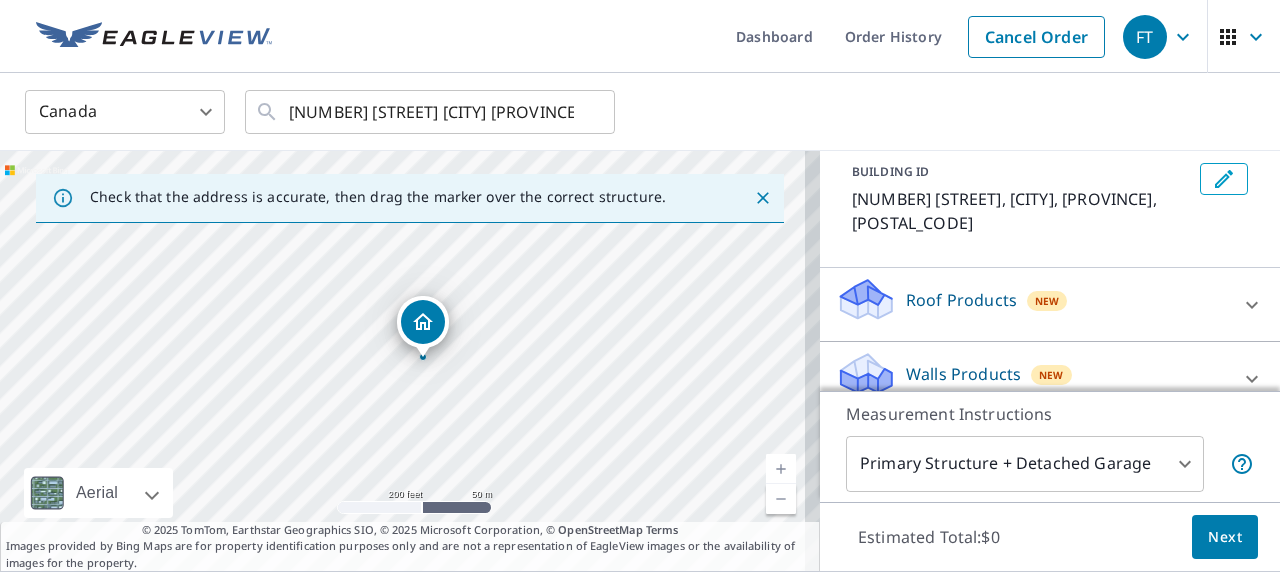 click on "Roof Products" at bounding box center (961, 300) 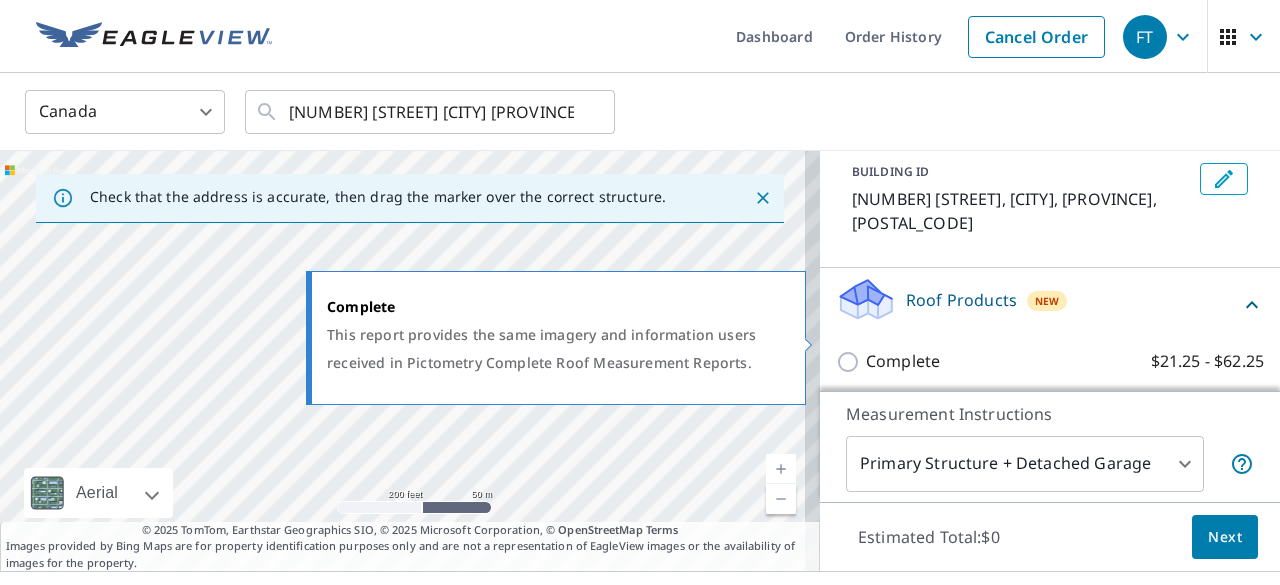 drag, startPoint x: 829, startPoint y: 335, endPoint x: 851, endPoint y: 341, distance: 22.803509 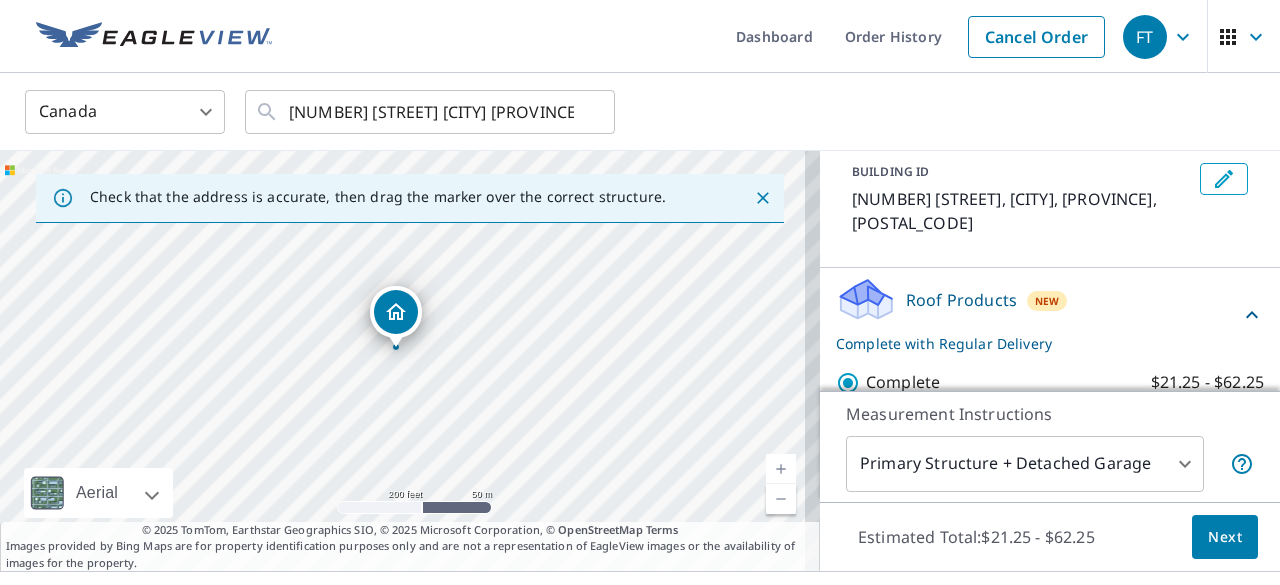 drag, startPoint x: 394, startPoint y: 337, endPoint x: 387, endPoint y: 327, distance: 12.206555 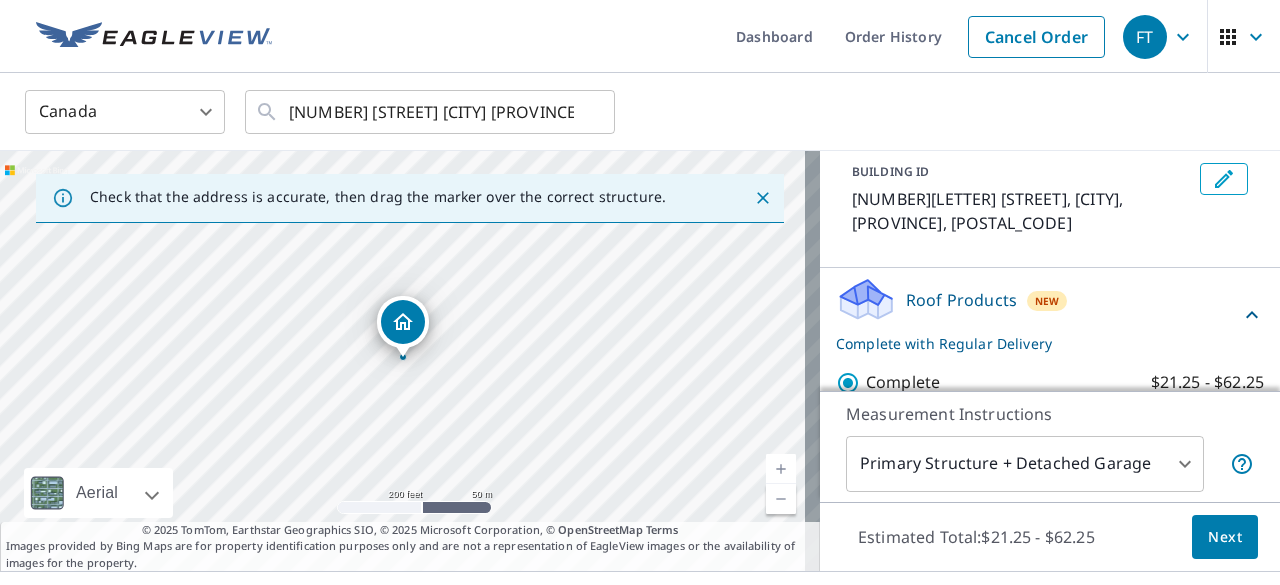 scroll, scrollTop: 214, scrollLeft: 0, axis: vertical 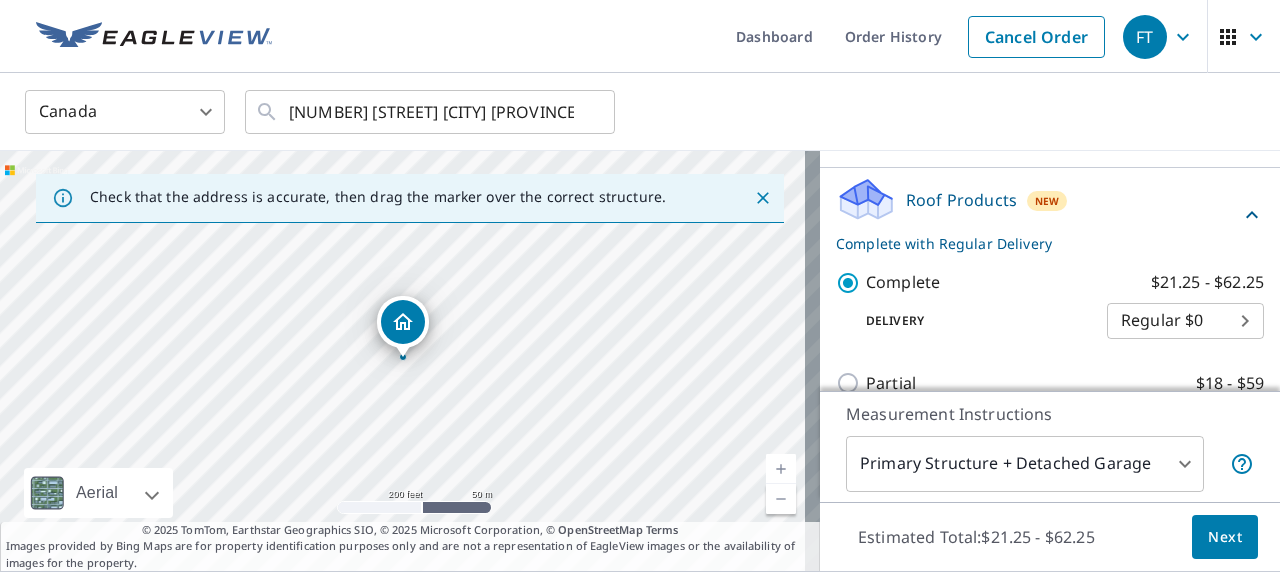 click on "[NUMBER] [STREET] [CITY] [PROVINCE] [POSTAL_CODE]" at bounding box center (640, 292) 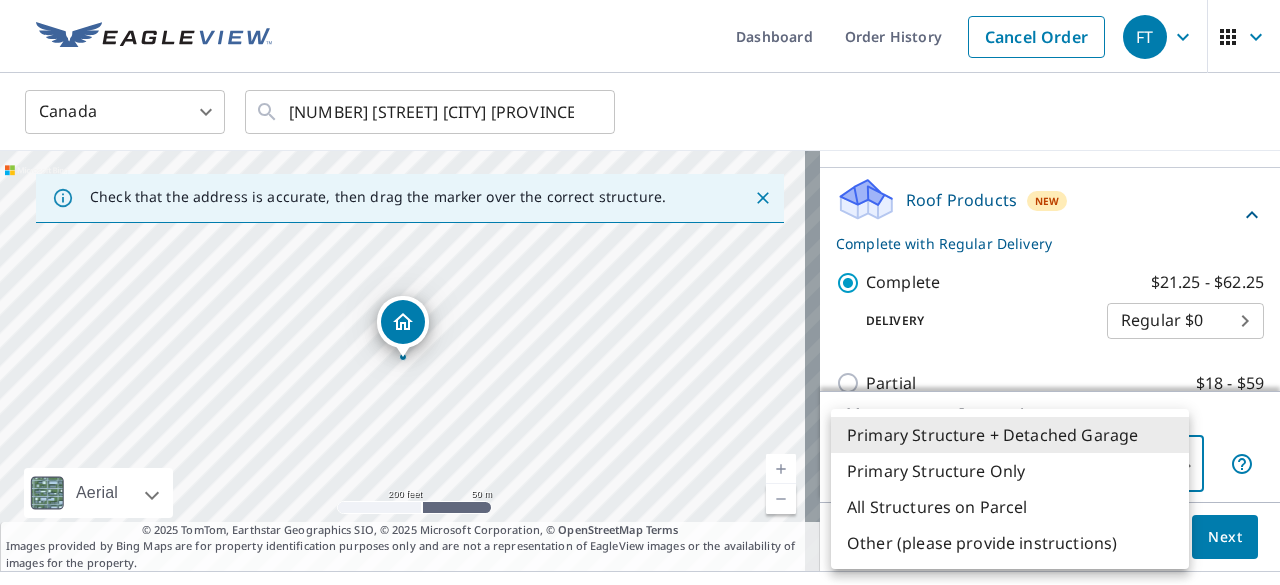 click on "Primary Structure Only" at bounding box center (1010, 471) 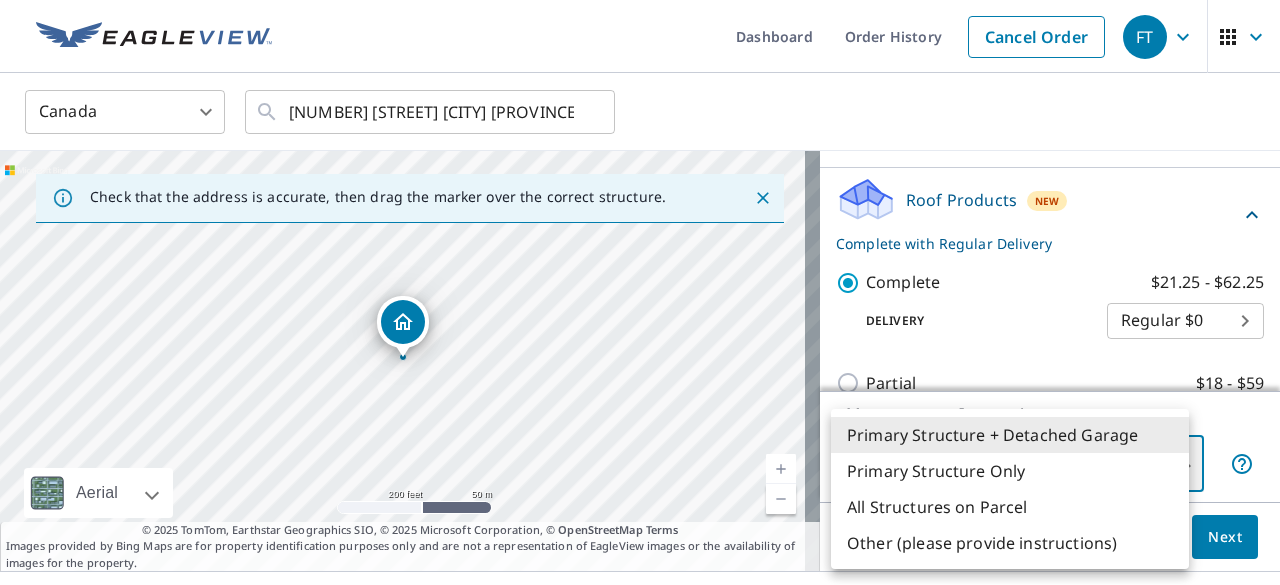 type on "2" 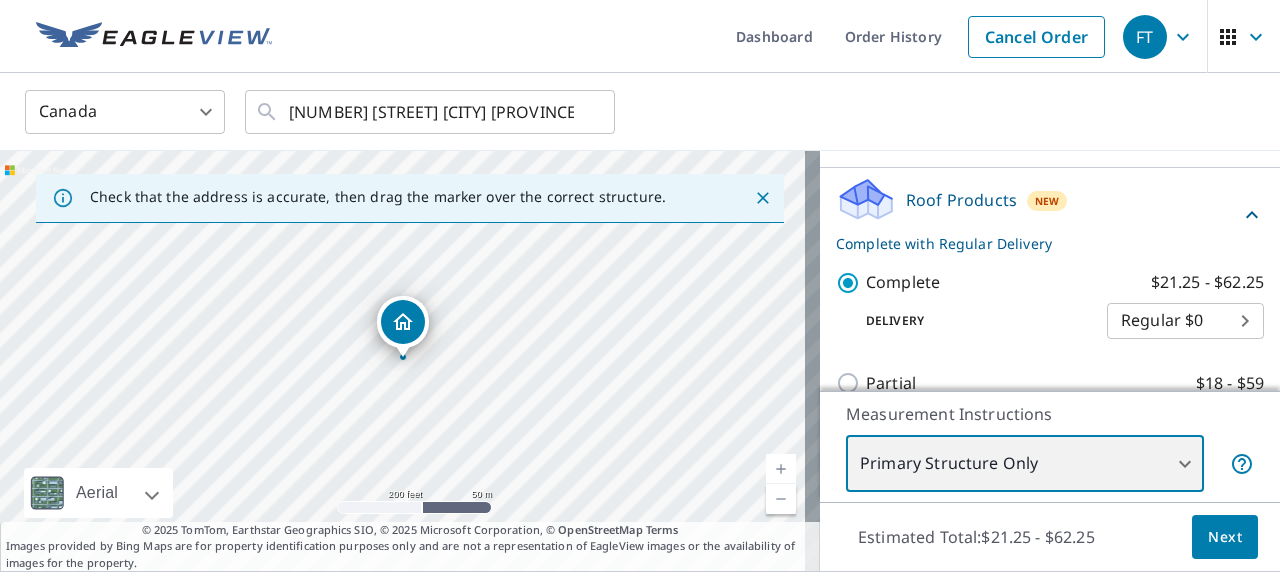 scroll, scrollTop: 316, scrollLeft: 0, axis: vertical 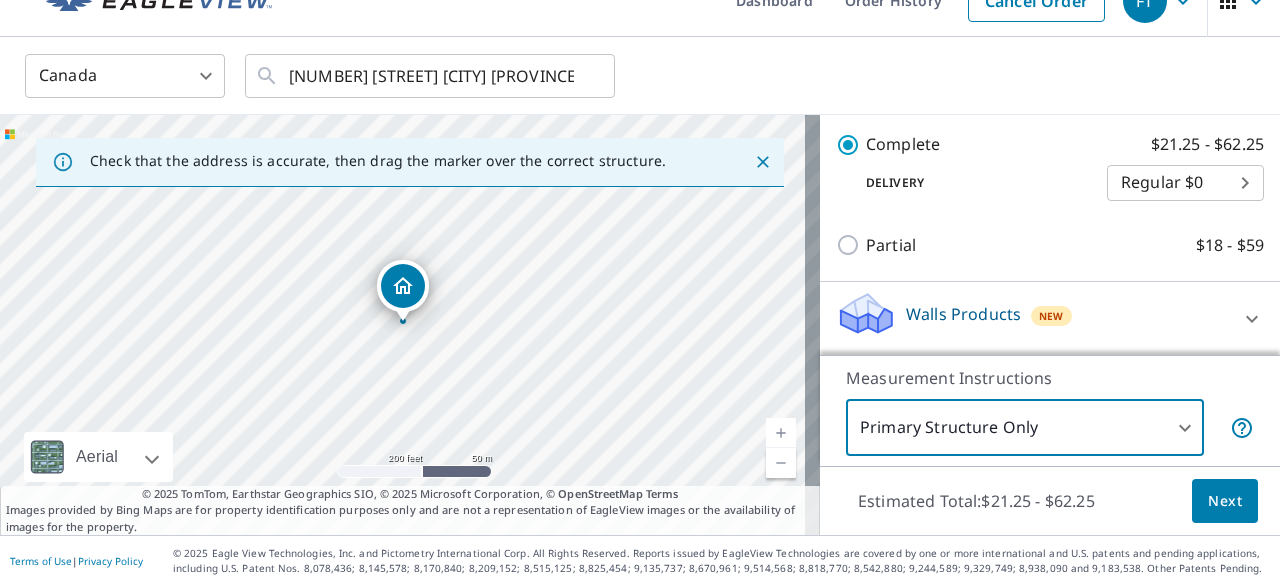 click on "Next" at bounding box center (1225, 501) 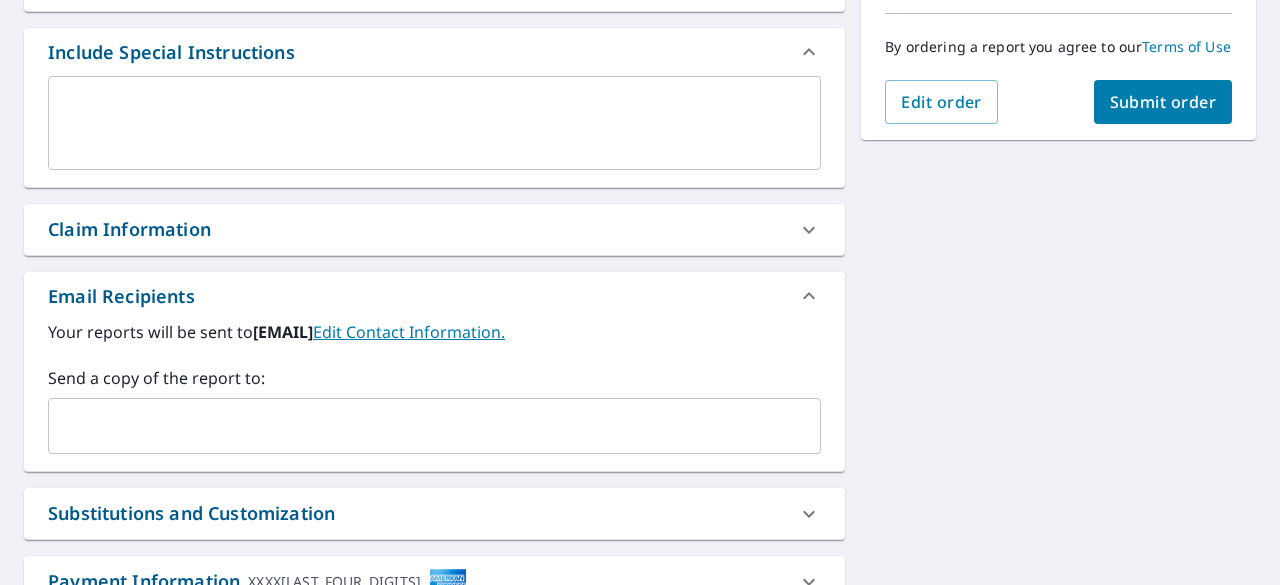 scroll, scrollTop: 536, scrollLeft: 0, axis: vertical 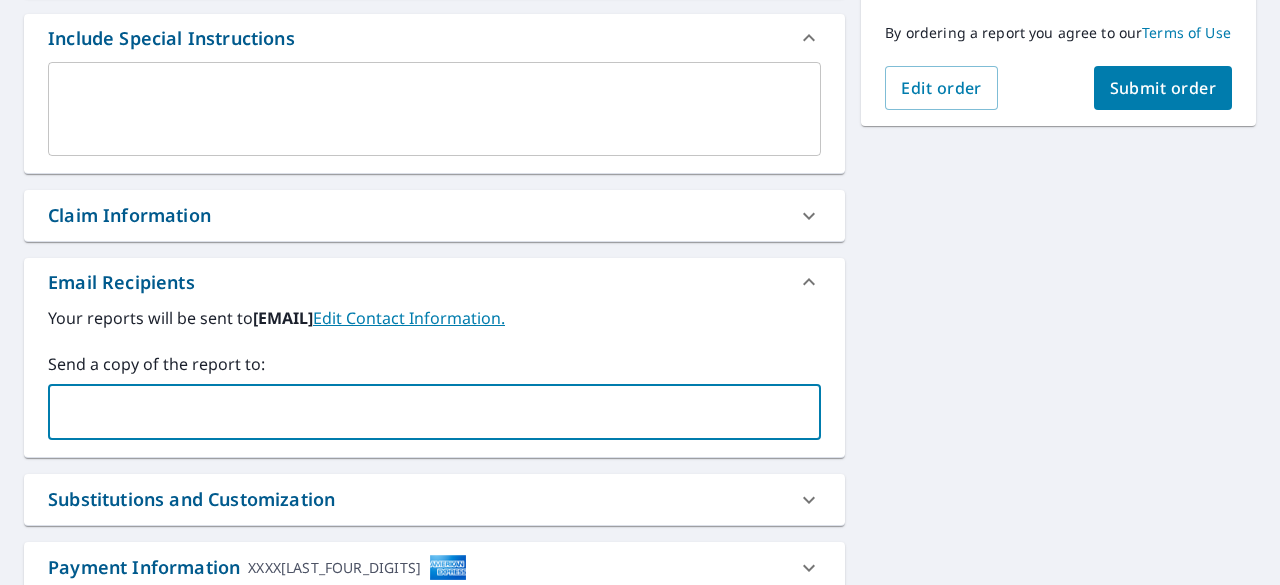 click at bounding box center (419, 412) 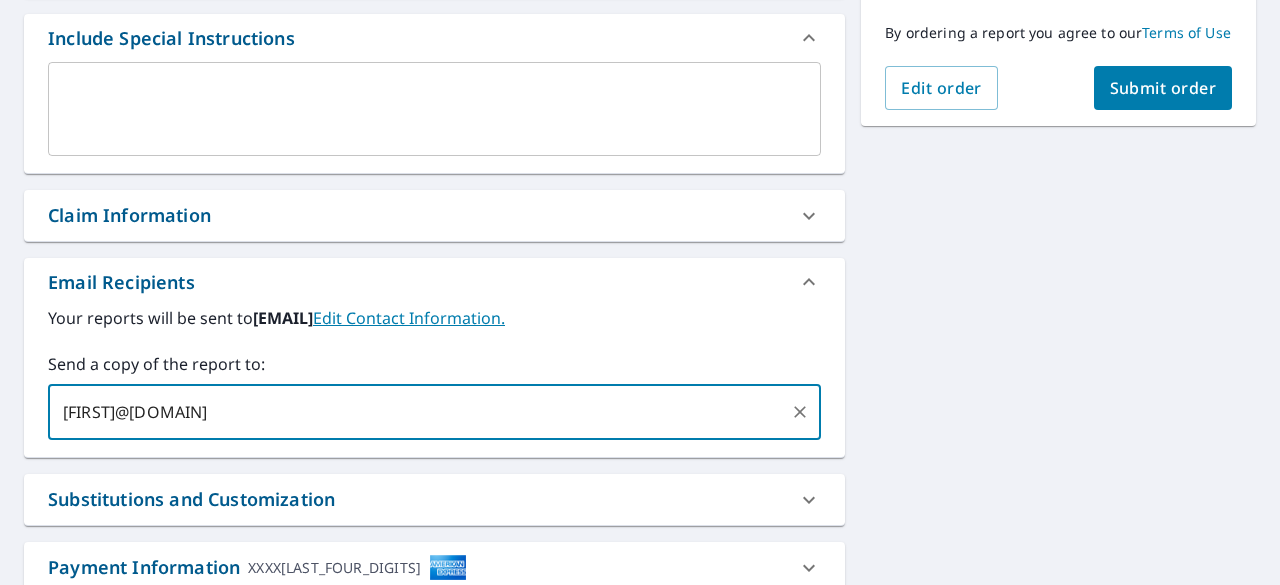 type on "[FIRST]@[DOMAIN]" 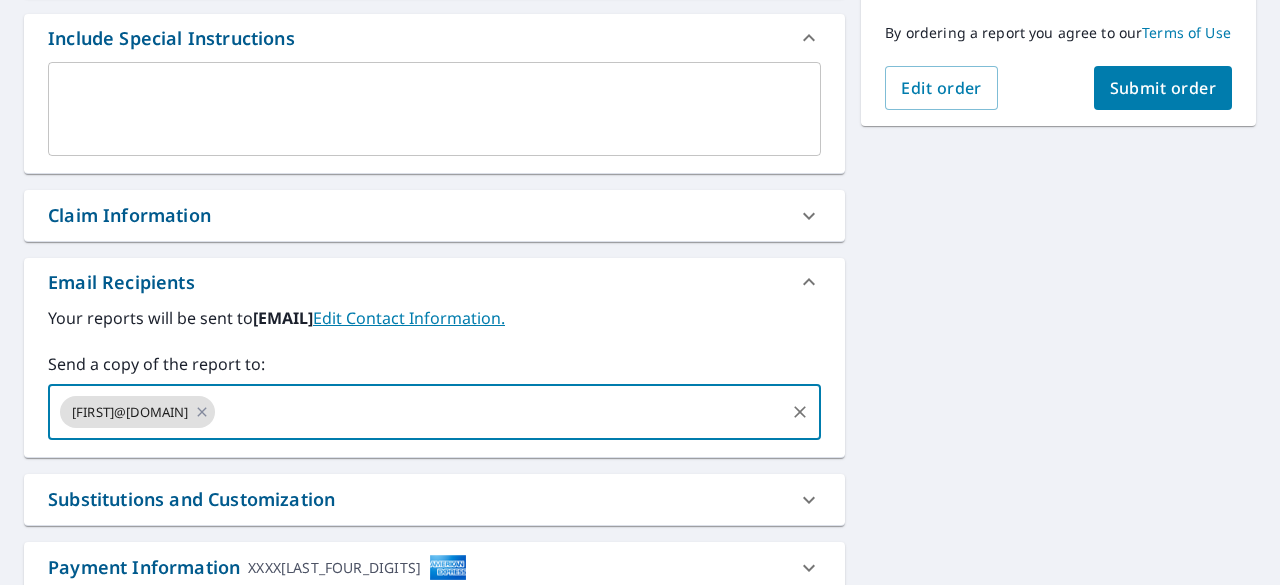 click on "Submit order" at bounding box center [1163, 88] 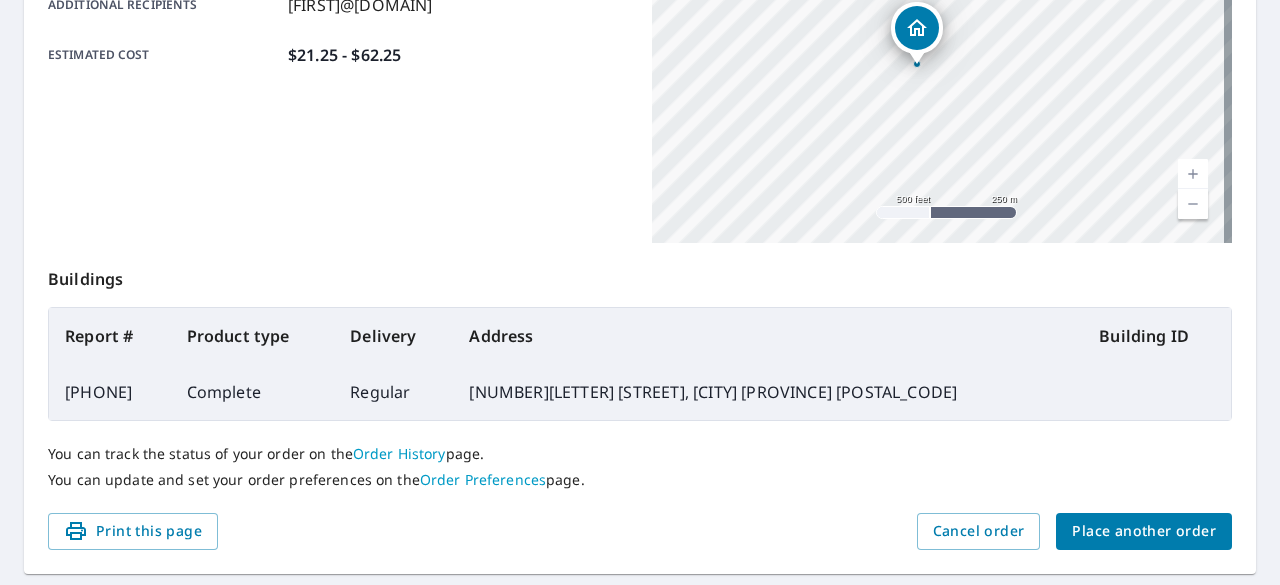scroll, scrollTop: 0, scrollLeft: 0, axis: both 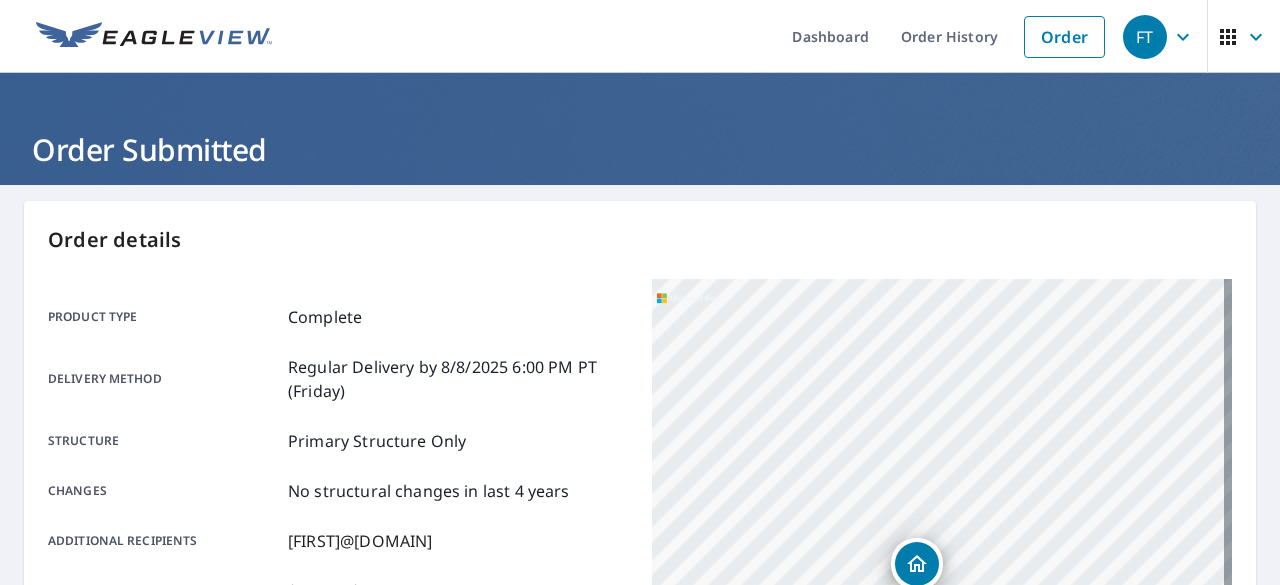 click 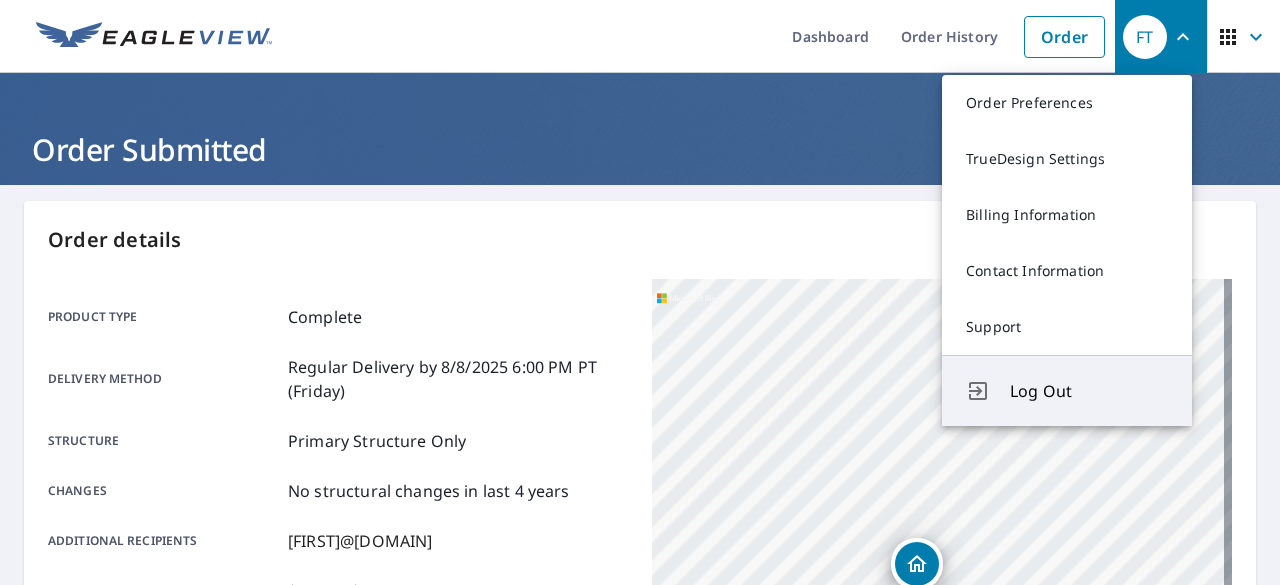click on "Log Out" at bounding box center (1089, 391) 